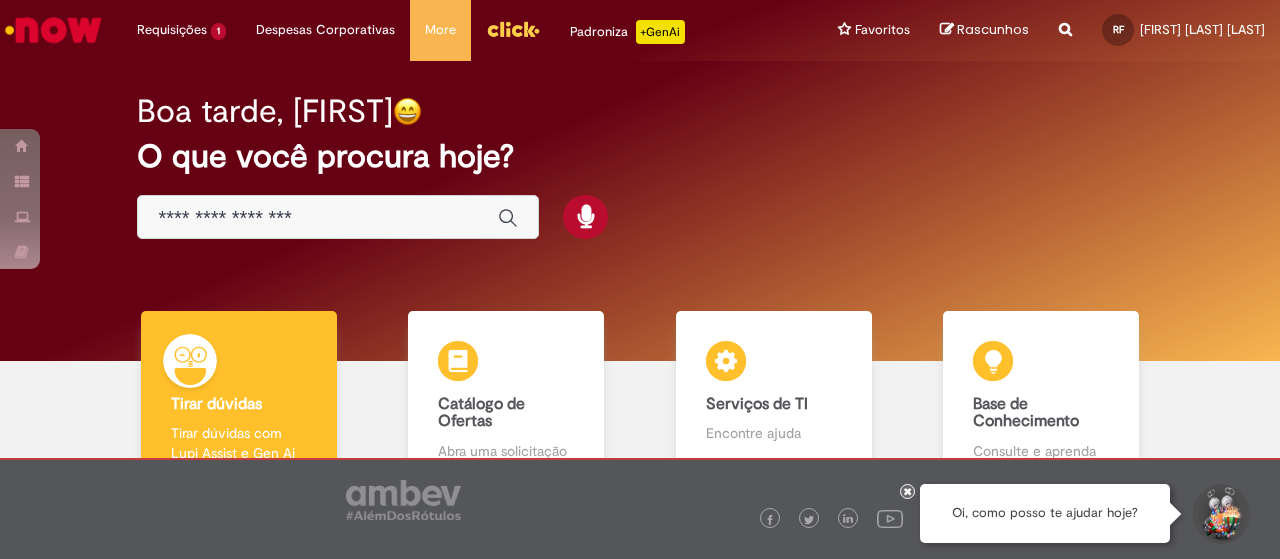 scroll, scrollTop: 0, scrollLeft: 0, axis: both 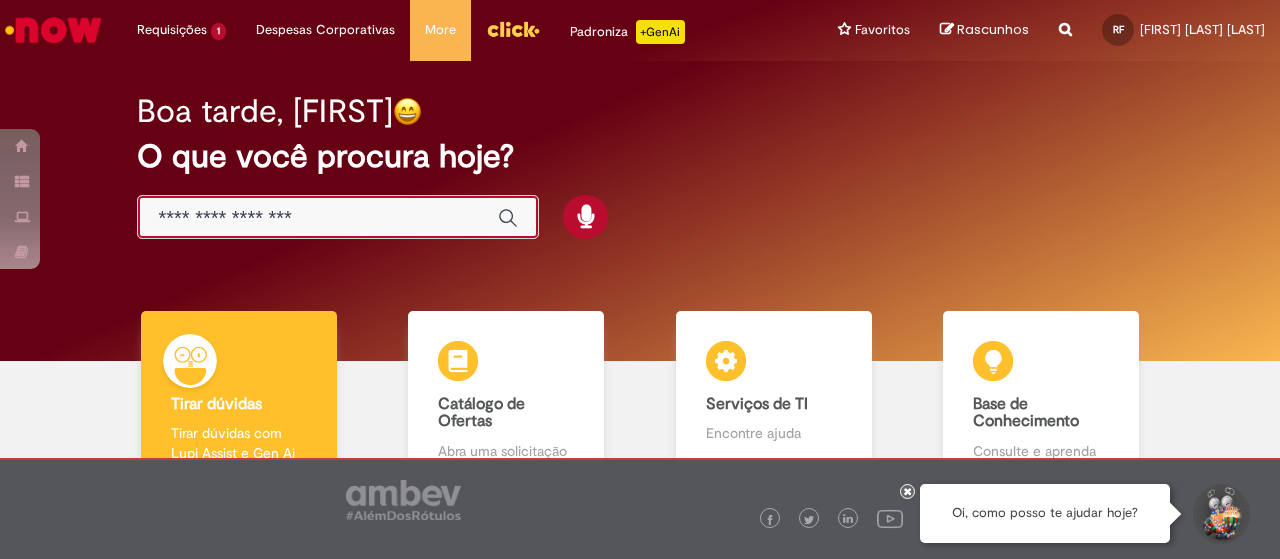 click at bounding box center [318, 218] 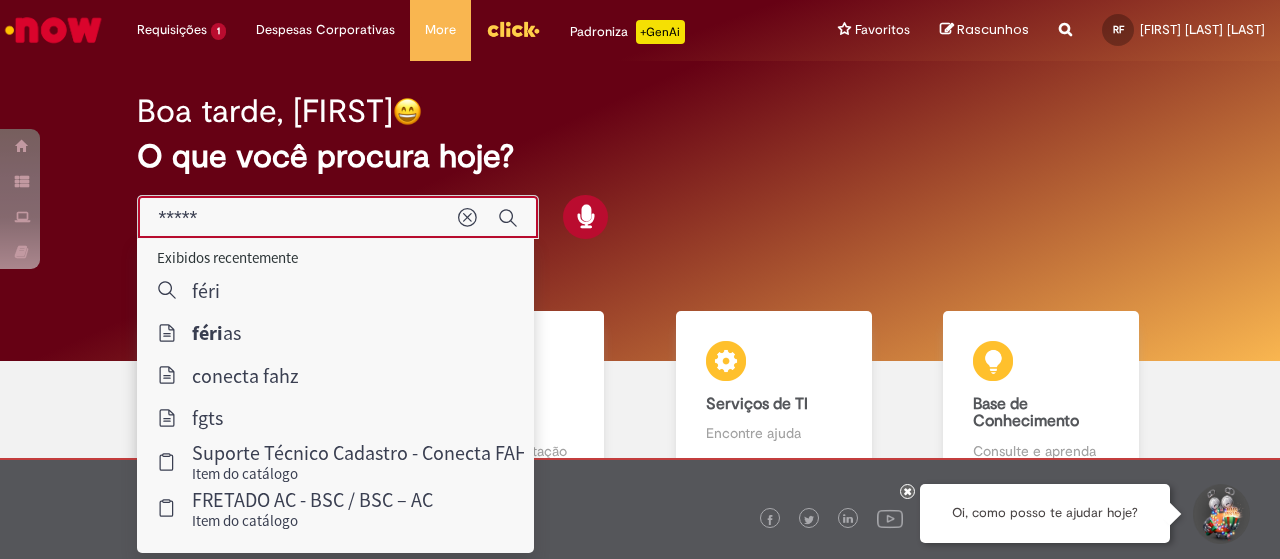 type on "******" 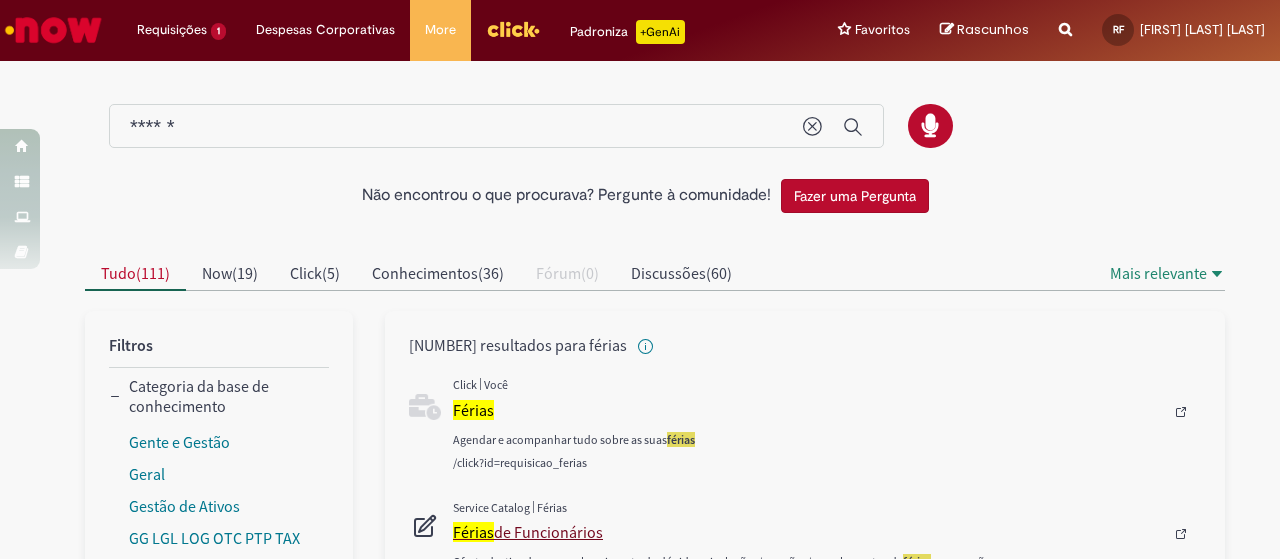 click on "Férias  de Funcionários" at bounding box center [808, 532] 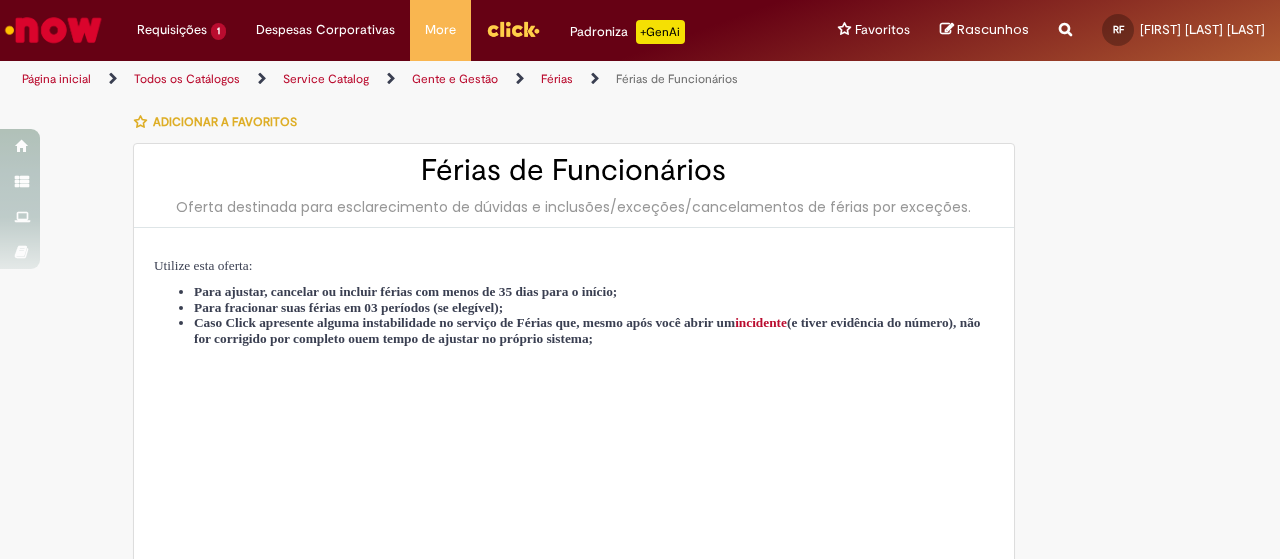 type on "********" 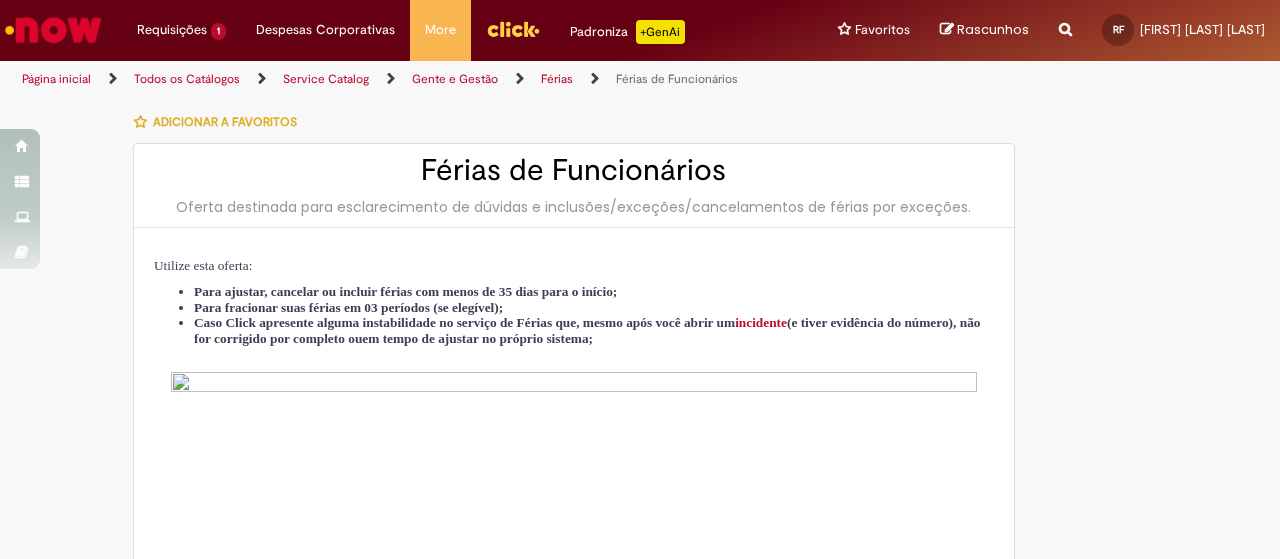 type on "**********" 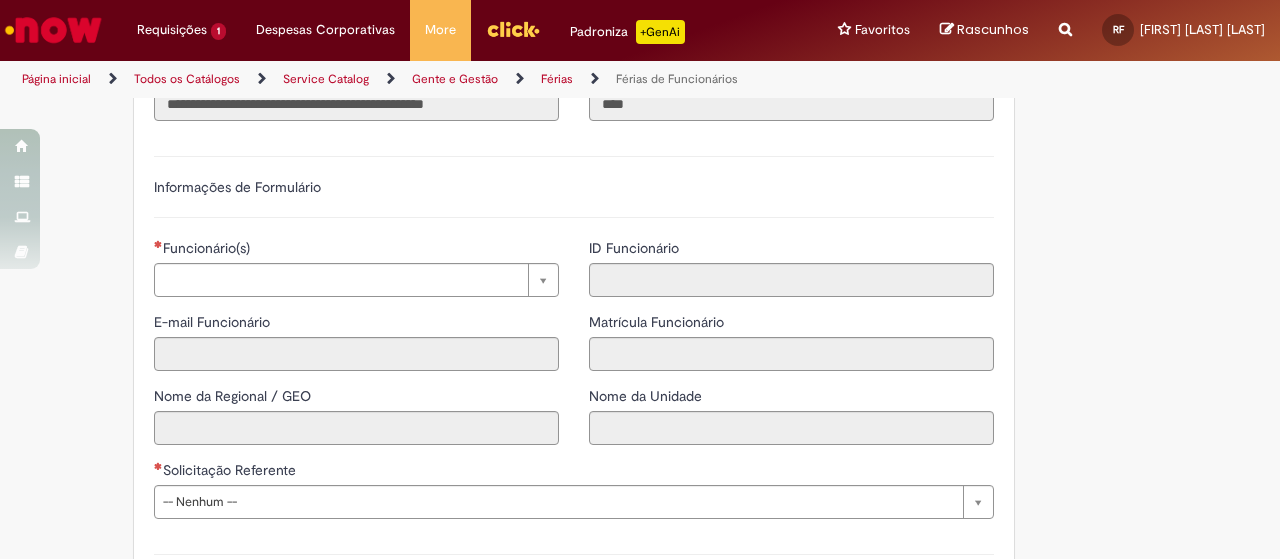 scroll, scrollTop: 1330, scrollLeft: 0, axis: vertical 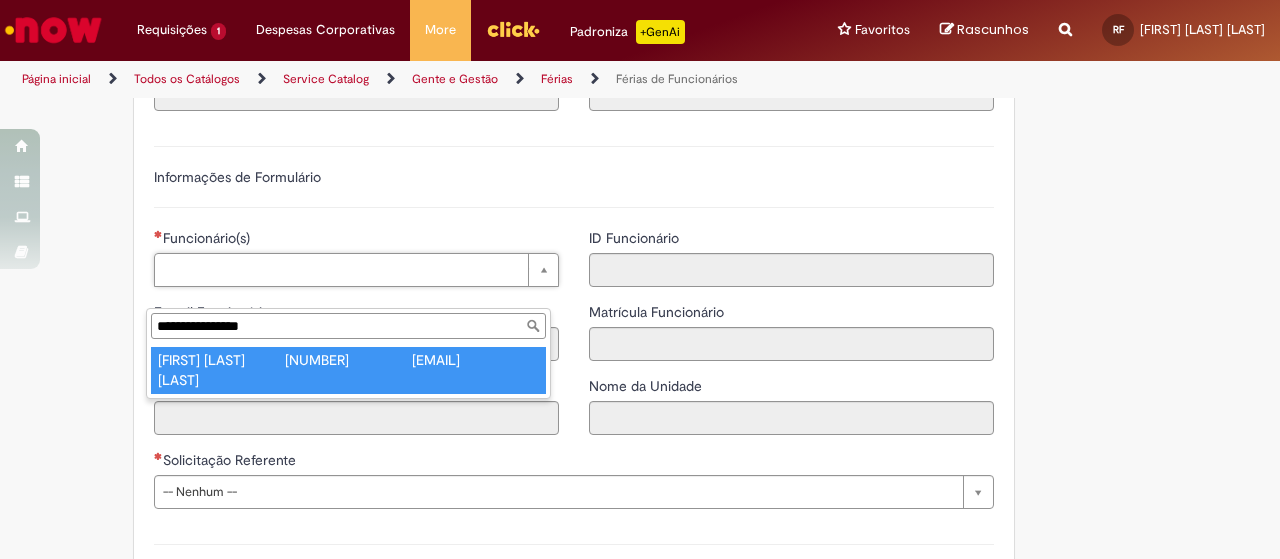type on "**********" 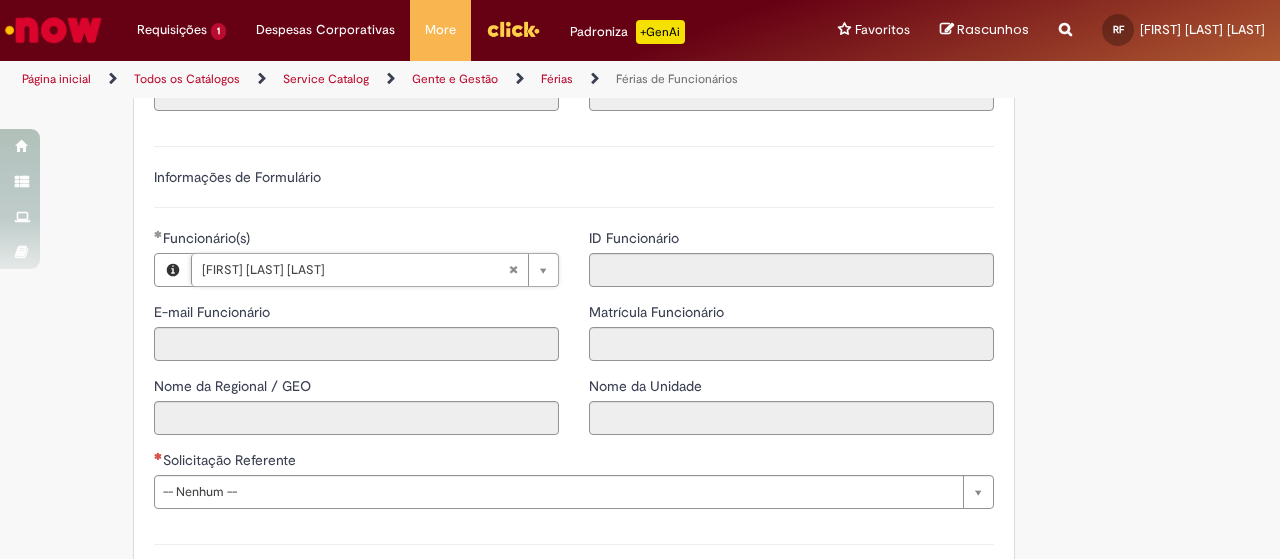 type on "**********" 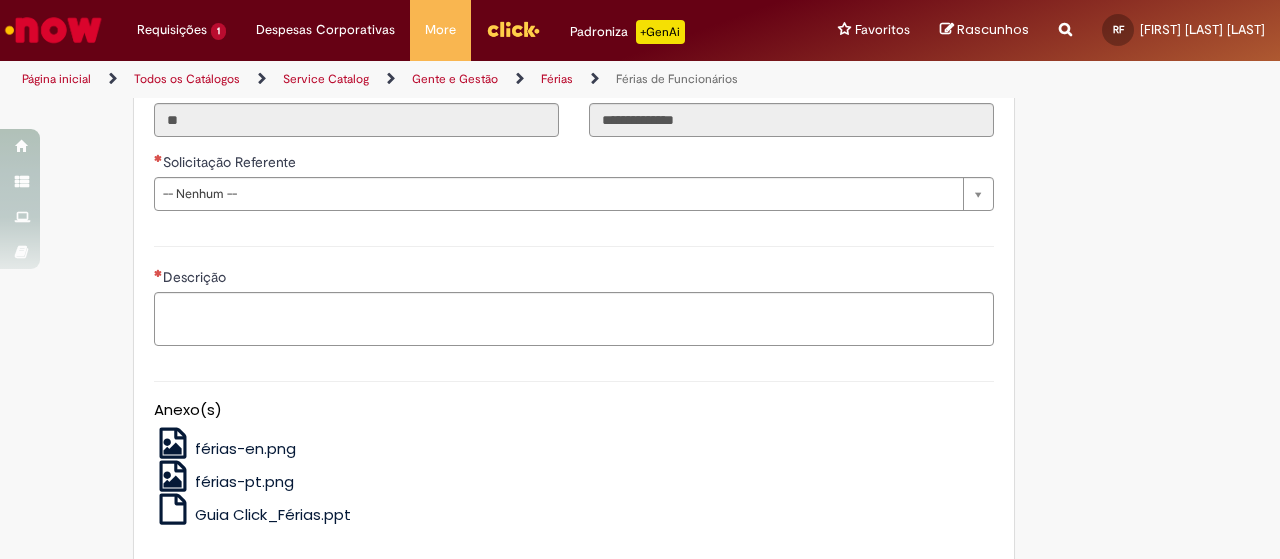 scroll, scrollTop: 1649, scrollLeft: 0, axis: vertical 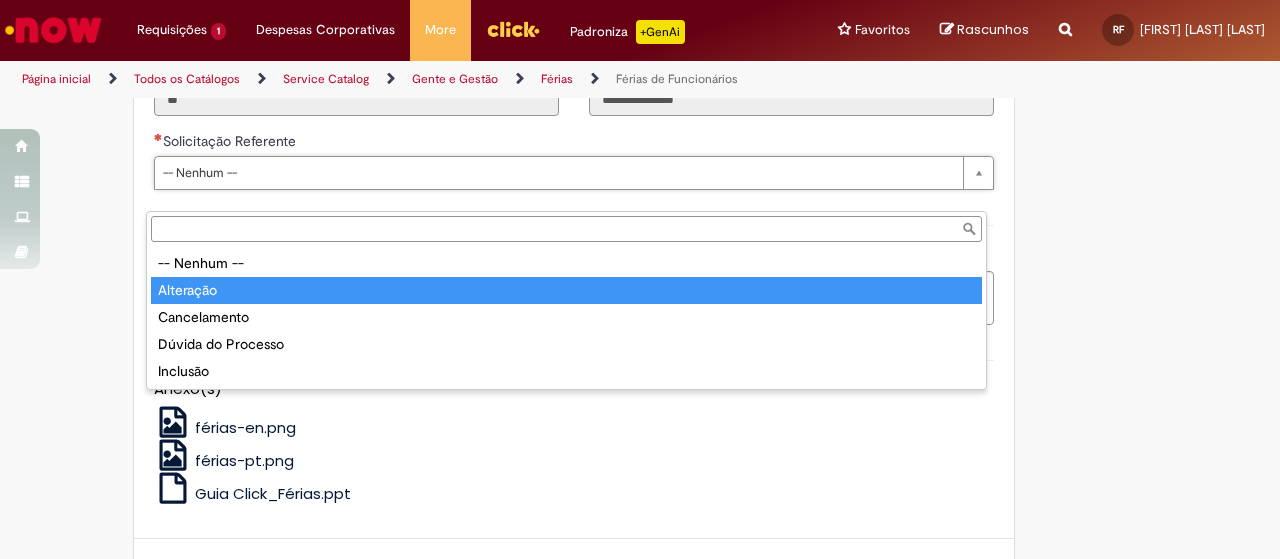 type on "*********" 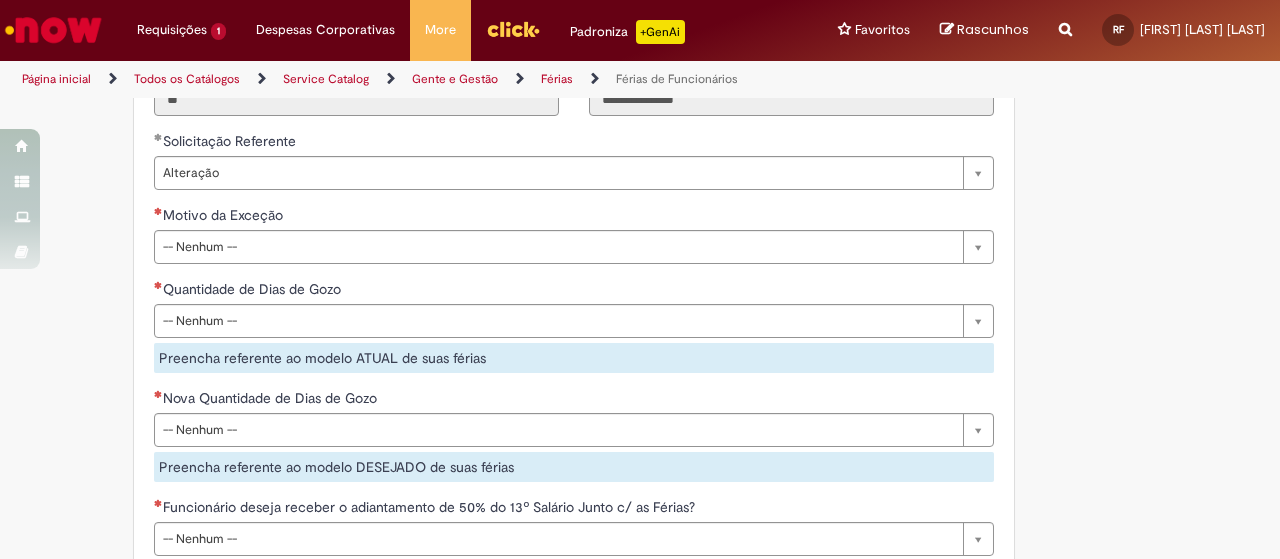 click on "Adicionar a Favoritos
Férias de Funcionários
Oferta destinada para esclarecimento de dúvidas e inclusões/exceções/cancelamentos de férias por exceções.
Utilize esta oferta:
Para ajustar, cancelar ou incluir férias com menos de 35 dias para o início;
Para fracionar suas férias em 03 períodos (se elegível);
Caso Click apresente alguma instabilidade no serviço de Férias que, mesmo após você abrir um  incidente  (e tiver evidência do número), não for corrigido por completo ou  em tempo de ajustar no próprio sistema;
> Para incluir, alterar ou cancelar Férias dentro do prazo de 35 dias de antecedência, é só acessar  Portal Click  > Você > Férias; > Para acessar a Diretriz de Férias, basta  clicar aqui
> Ficou com dúvidas sobre Férias via Termo? É só acessar a   FAQ – Fluxo de alteração de férias por exceção no Click Dúvidas Trabalhistas ." at bounding box center [640, -230] 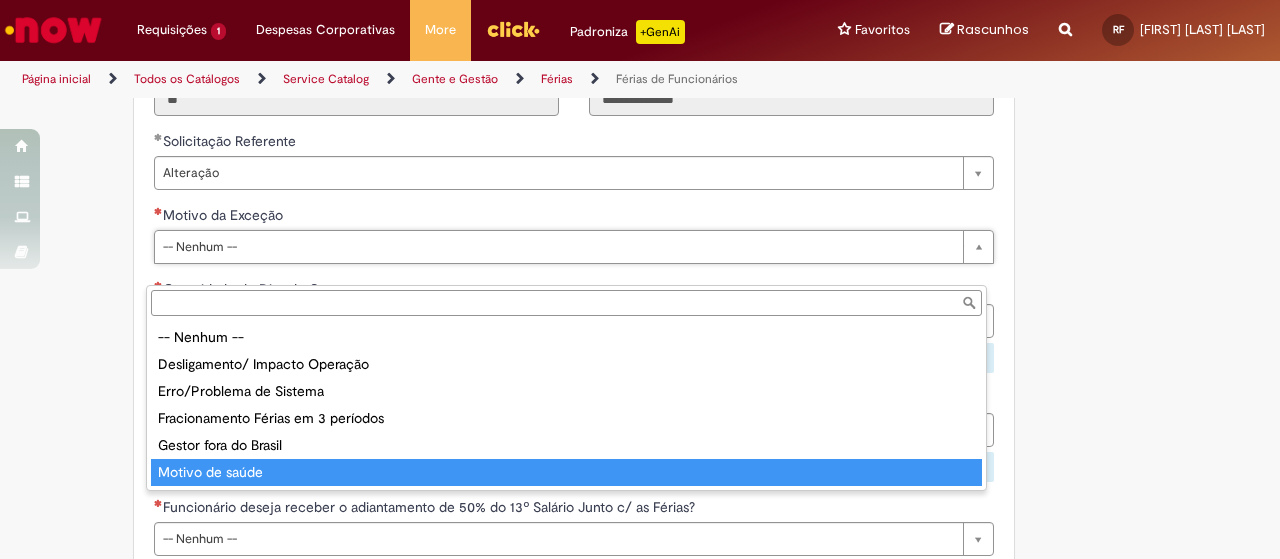 type on "**********" 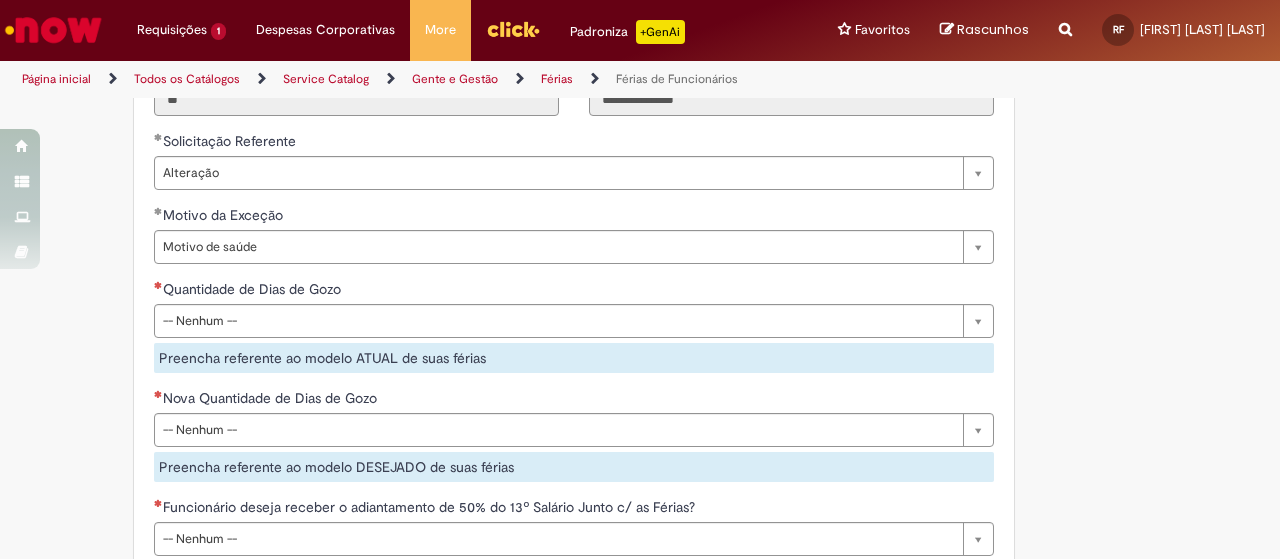 click on "Adicionar a Favoritos
Férias de Funcionários
Oferta destinada para esclarecimento de dúvidas e inclusões/exceções/cancelamentos de férias por exceções.
Utilize esta oferta:
Para ajustar, cancelar ou incluir férias com menos de 35 dias para o início;
Para fracionar suas férias em 03 períodos (se elegível);
Caso Click apresente alguma instabilidade no serviço de Férias que, mesmo após você abrir um  incidente  (e tiver evidência do número), não for corrigido por completo ou  em tempo de ajustar no próprio sistema;
> Para incluir, alterar ou cancelar Férias dentro do prazo de 35 dias de antecedência, é só acessar  Portal Click  > Você > Férias; > Para acessar a Diretriz de Férias, basta  clicar aqui
> Ficou com dúvidas sobre Férias via Termo? É só acessar a   FAQ – Fluxo de alteração de férias por exceção no Click Dúvidas Trabalhistas ." at bounding box center (640, -230) 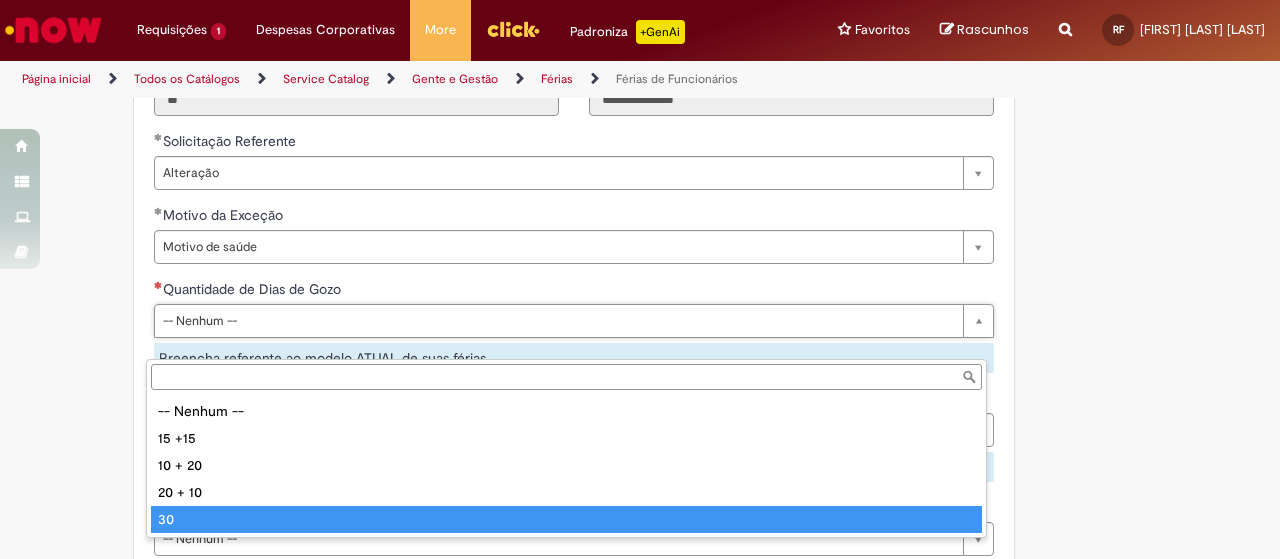 type on "**" 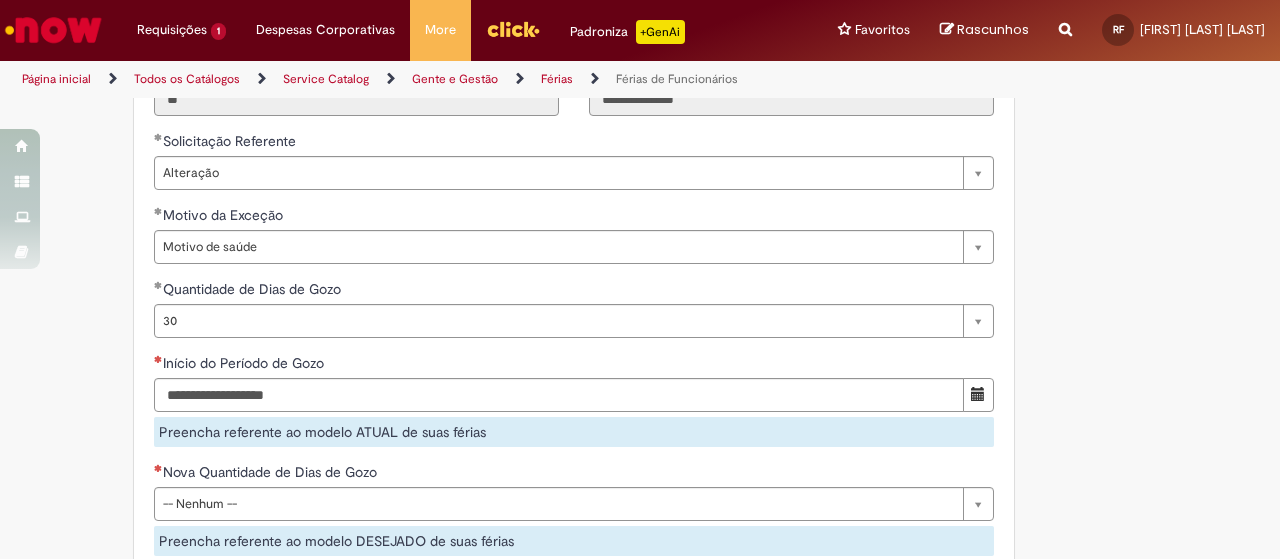 click on "Adicionar a Favoritos
Férias de Funcionários
Oferta destinada para esclarecimento de dúvidas e inclusões/exceções/cancelamentos de férias por exceções.
Utilize esta oferta:
Para ajustar, cancelar ou incluir férias com menos de 35 dias para o início;
Para fracionar suas férias em 03 períodos (se elegível);
Caso Click apresente alguma instabilidade no serviço de Férias que, mesmo após você abrir um  incidente  (e tiver evidência do número), não for corrigido por completo ou  em tempo de ajustar no próprio sistema;
> Para incluir, alterar ou cancelar Férias dentro do prazo de 35 dias de antecedência, é só acessar  Portal Click  > Você > Férias; > Para acessar a Diretriz de Férias, basta  clicar aqui
> Ficou com dúvidas sobre Férias via Termo? É só acessar a   FAQ – Fluxo de alteração de férias por exceção no Click Dúvidas Trabalhistas ." at bounding box center [640, -193] 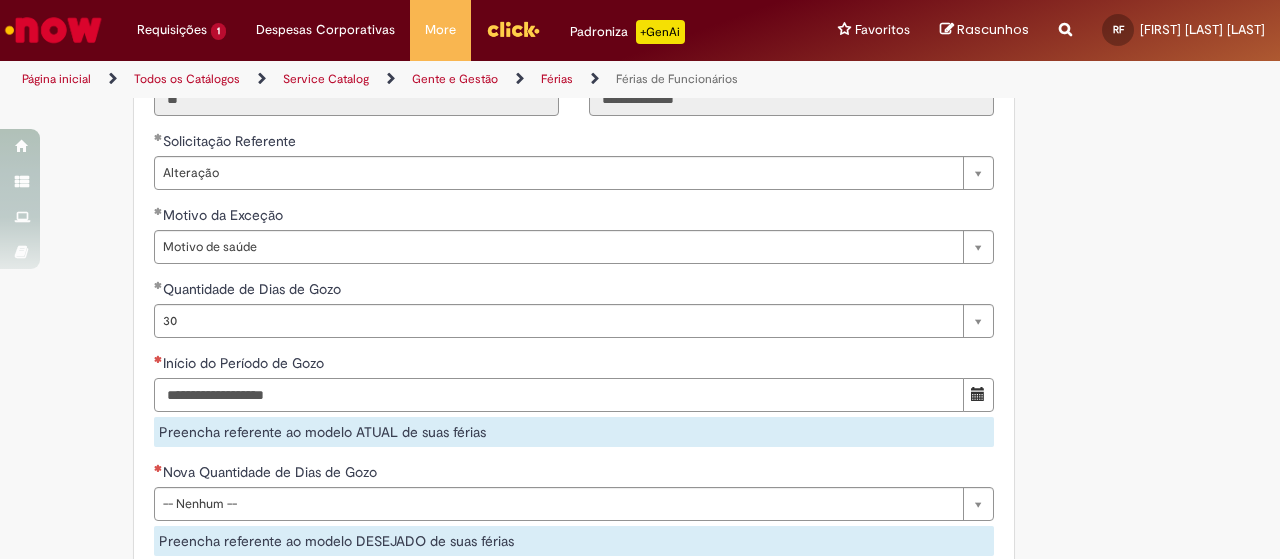 click on "Início do Período de Gozo" at bounding box center (559, 395) 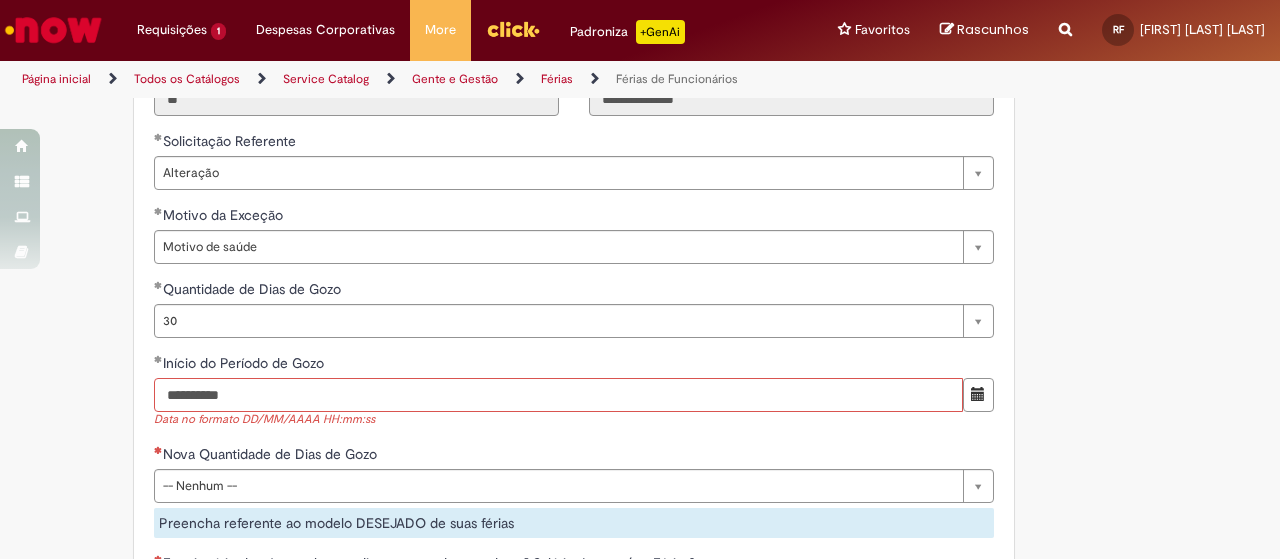 click on "**********" at bounding box center (558, 395) 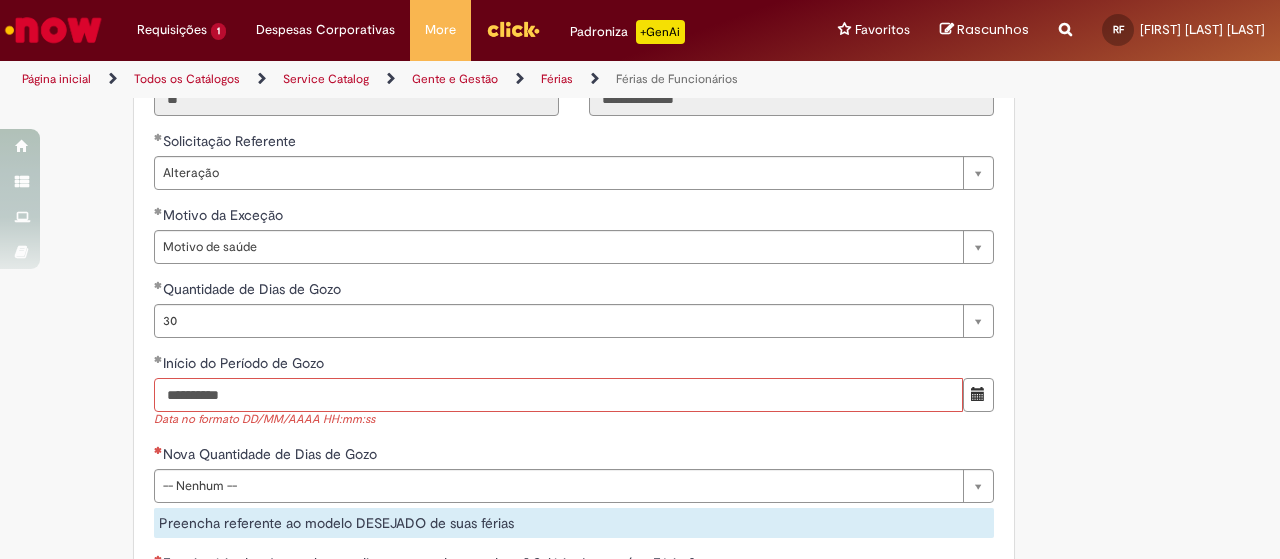 type on "**********" 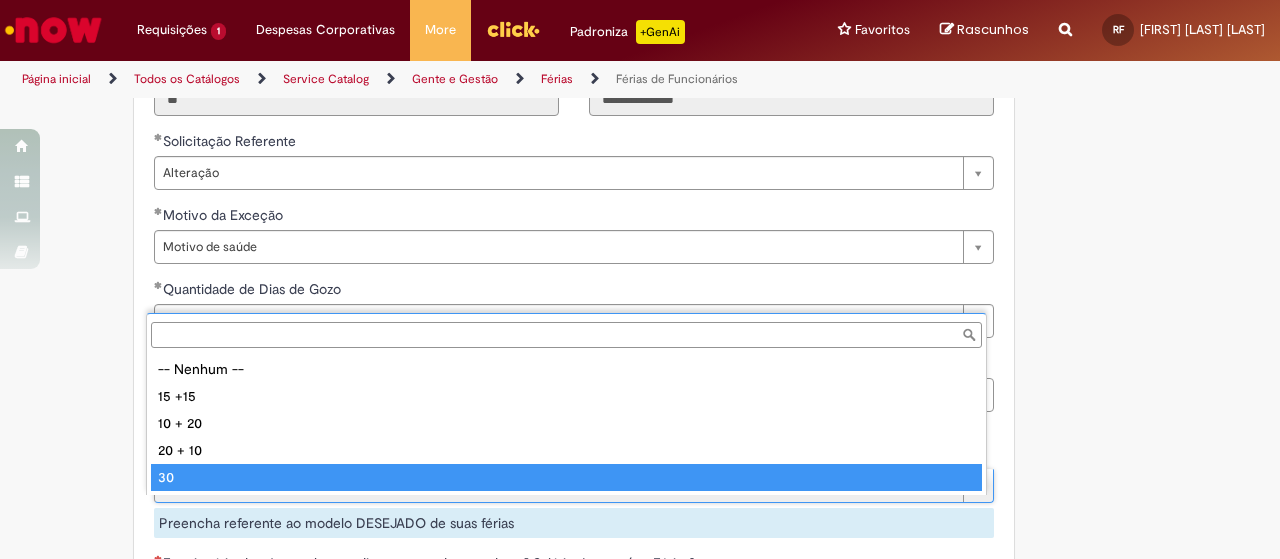 type on "**" 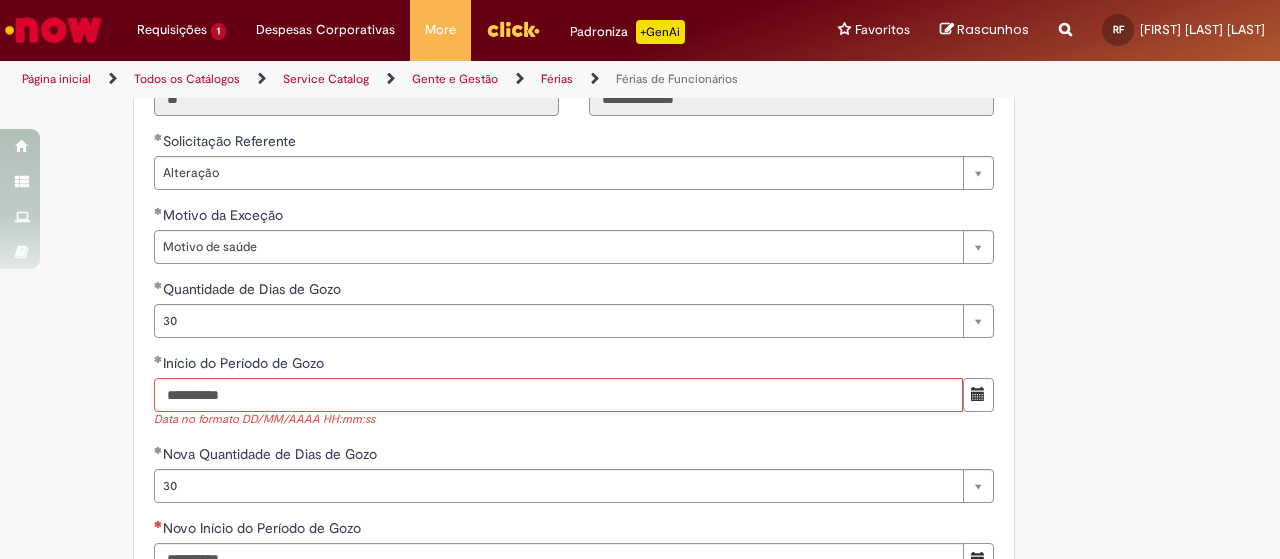 click on "Adicionar a Favoritos
Férias de Funcionários
Oferta destinada para esclarecimento de dúvidas e inclusões/exceções/cancelamentos de férias por exceções.
Utilize esta oferta:
Para ajustar, cancelar ou incluir férias com menos de 35 dias para o início;
Para fracionar suas férias em 03 períodos (se elegível);
Caso Click apresente alguma instabilidade no serviço de Férias que, mesmo após você abrir um  incidente  (e tiver evidência do número), não for corrigido por completo ou  em tempo de ajustar no próprio sistema;
> Para incluir, alterar ou cancelar Férias dentro do prazo de 35 dias de antecedência, é só acessar  Portal Click  > Você > Férias; > Para acessar a Diretriz de Férias, basta  clicar aqui
> Ficou com dúvidas sobre Férias via Termo? É só acessar a   FAQ – Fluxo de alteração de férias por exceção no Click Dúvidas Trabalhistas ." at bounding box center [640, -165] 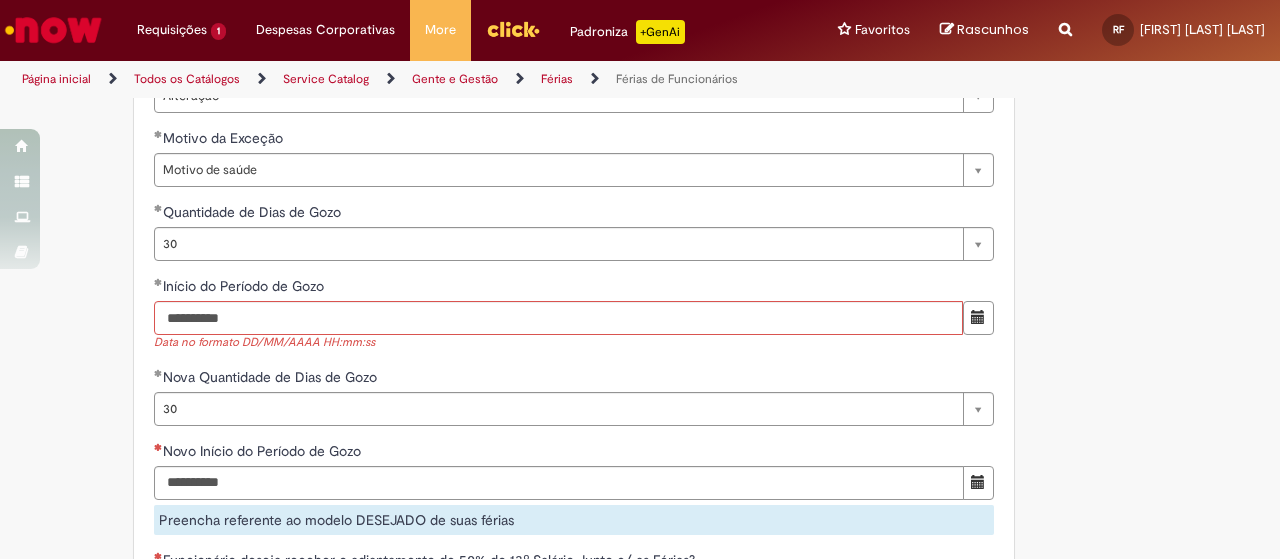 scroll, scrollTop: 1739, scrollLeft: 0, axis: vertical 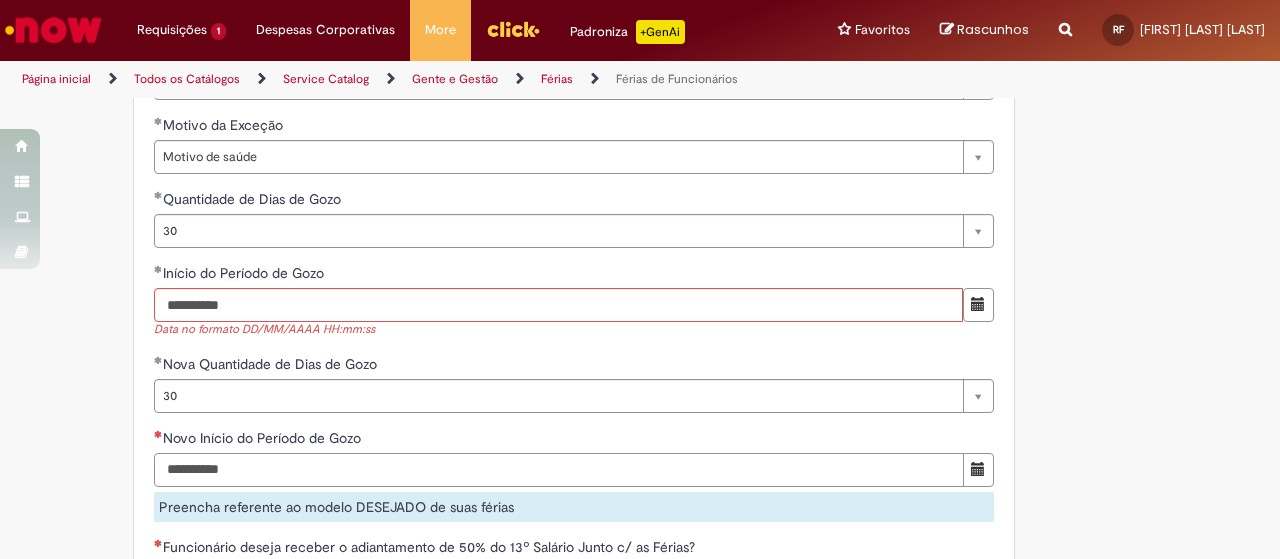 click on "Novo Início do Período de Gozo" at bounding box center (559, 470) 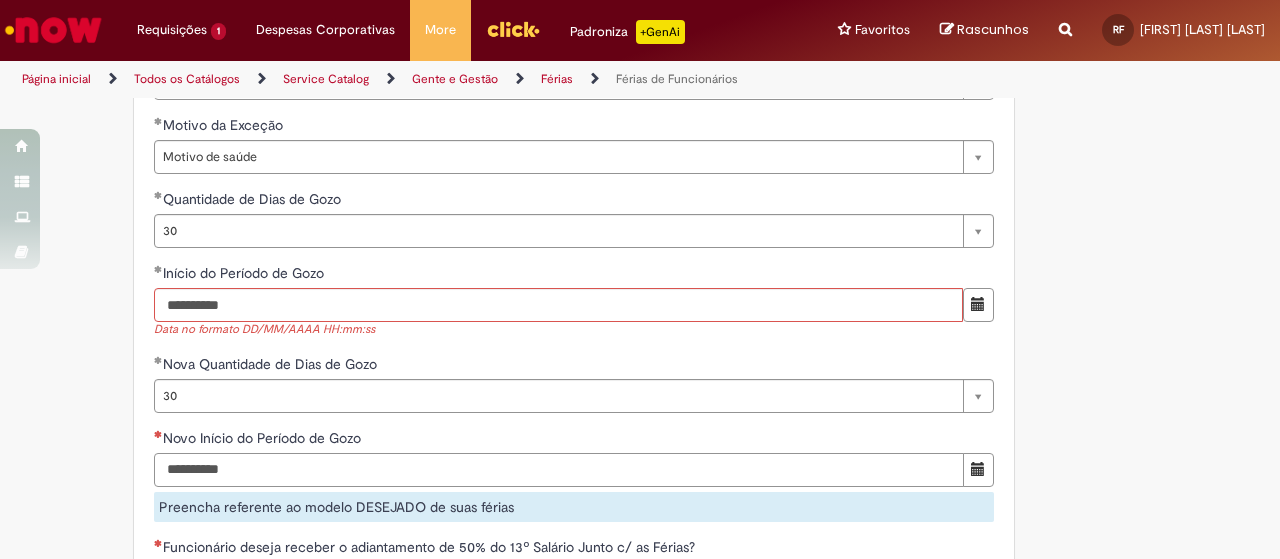 type on "**********" 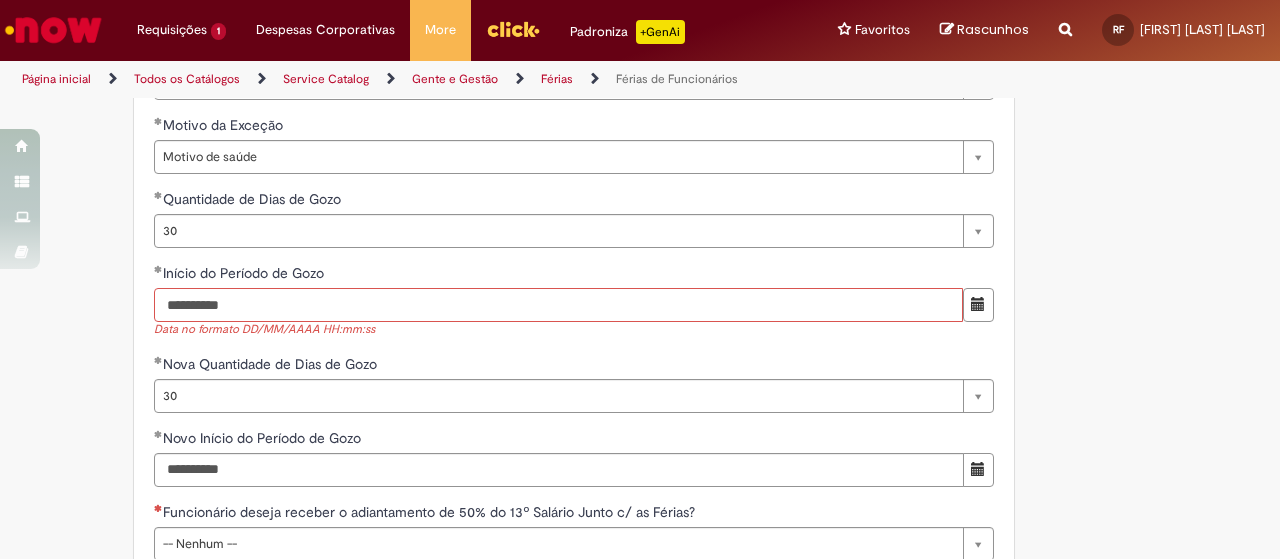 click on "**********" at bounding box center (558, 305) 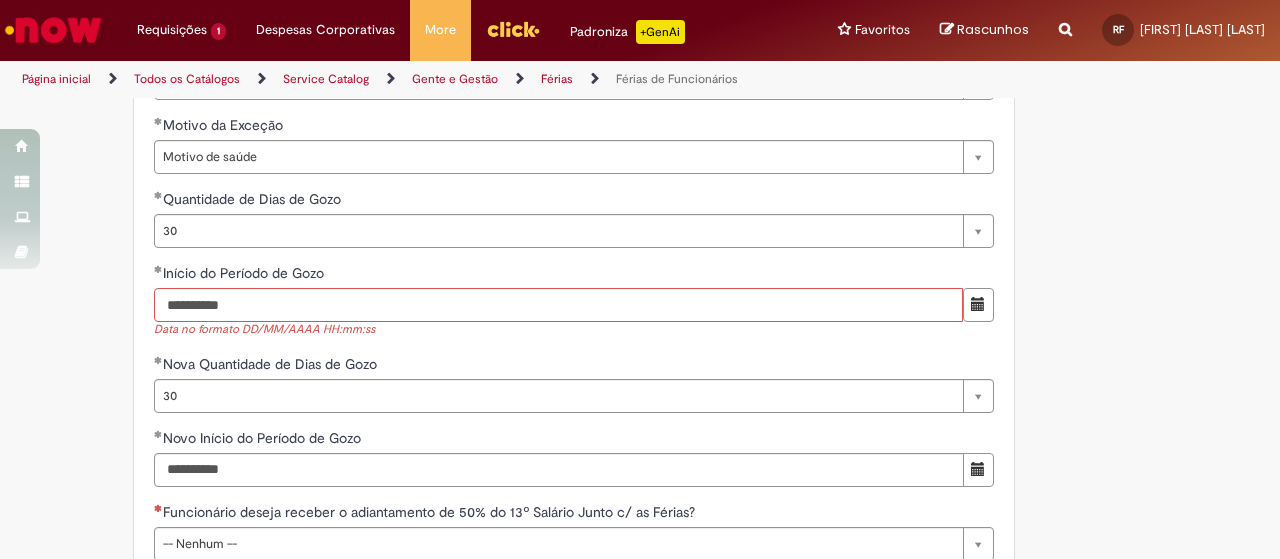 drag, startPoint x: 277, startPoint y: 332, endPoint x: 89, endPoint y: 359, distance: 189.92894 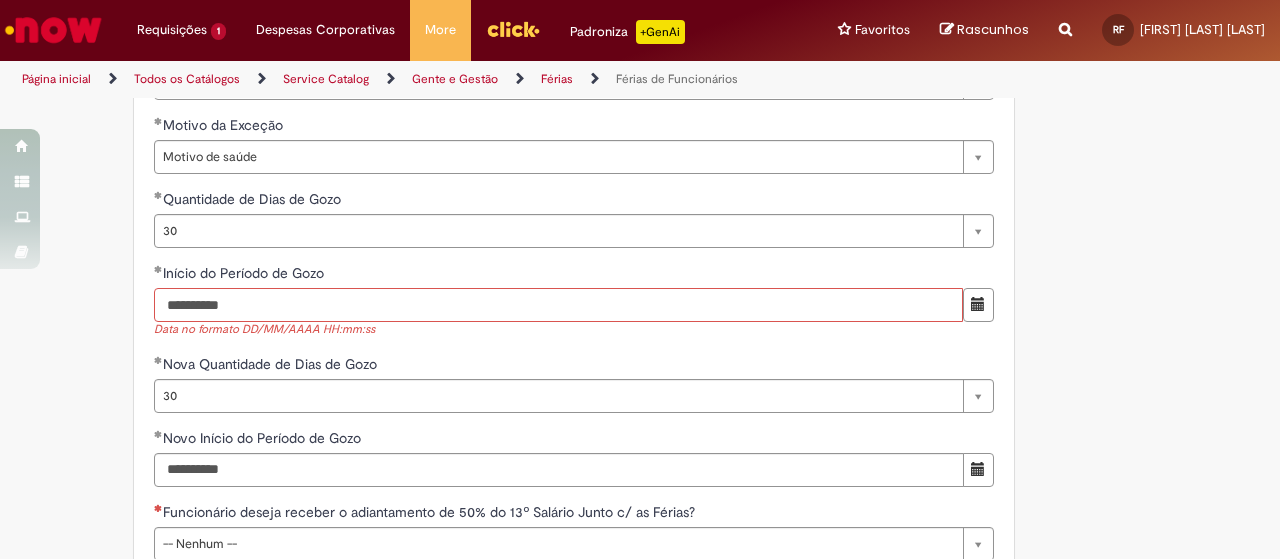 type on "**********" 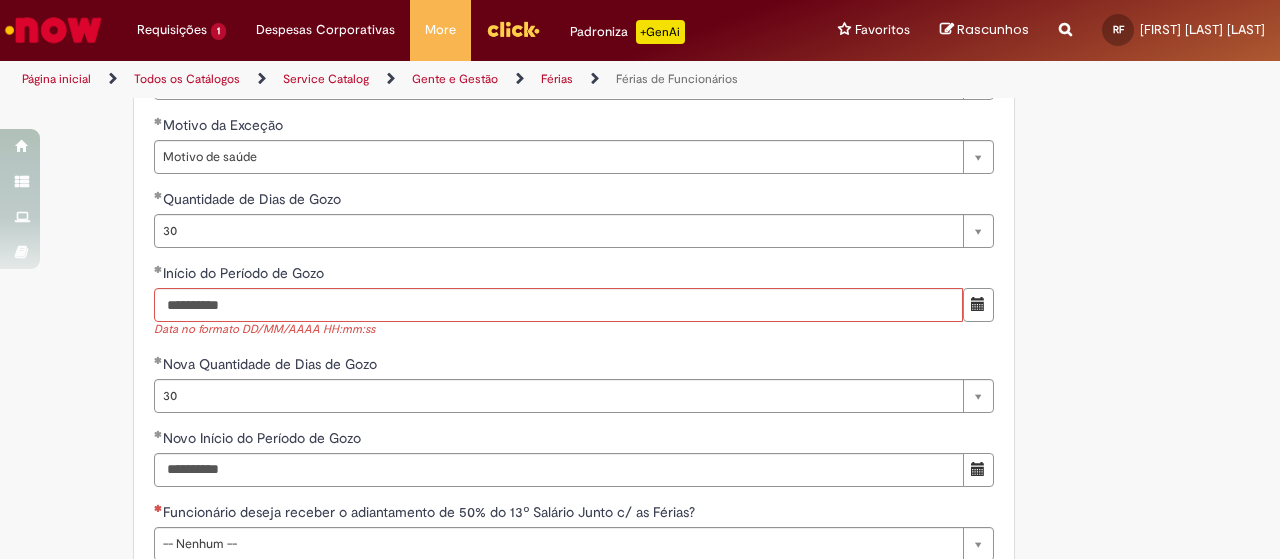 click on "Adicionar a Favoritos
Férias de Funcionários
Oferta destinada para esclarecimento de dúvidas e inclusões/exceções/cancelamentos de férias por exceções.
Utilize esta oferta:
Para ajustar, cancelar ou incluir férias com menos de 35 dias para o início;
Para fracionar suas férias em 03 períodos (se elegível);
Caso Click apresente alguma instabilidade no serviço de Férias que, mesmo após você abrir um  incidente  (e tiver evidência do número), não for corrigido por completo ou  em tempo de ajustar no próprio sistema;
> Para incluir, alterar ou cancelar Férias dentro do prazo de 35 dias de antecedência, é só acessar  Portal Click  > Você > Férias; > Para acessar a Diretriz de Férias, basta  clicar aqui
> Ficou com dúvidas sobre Férias via Termo? É só acessar a   FAQ – Fluxo de alteração de férias por exceção no Click Dúvidas Trabalhistas ." at bounding box center [640, -273] 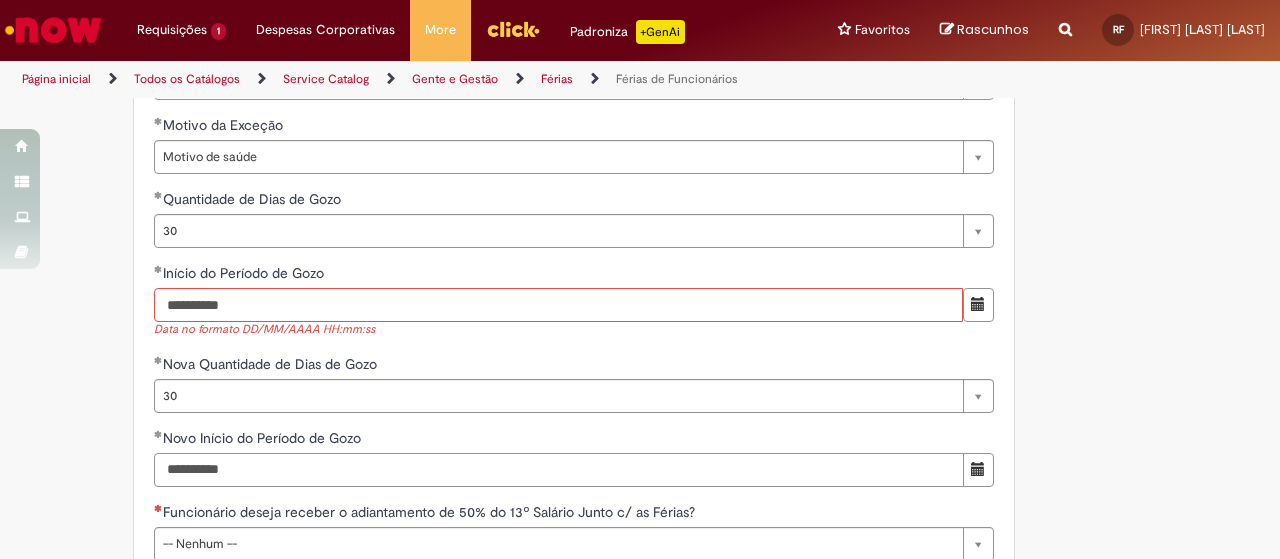 click on "**********" at bounding box center (559, 470) 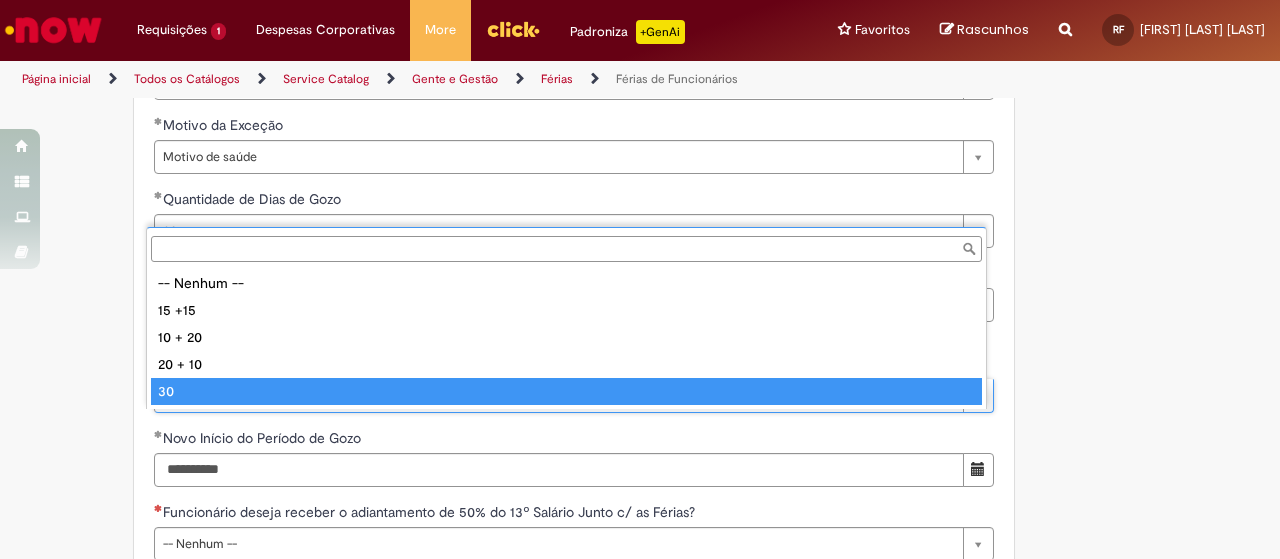 type on "**" 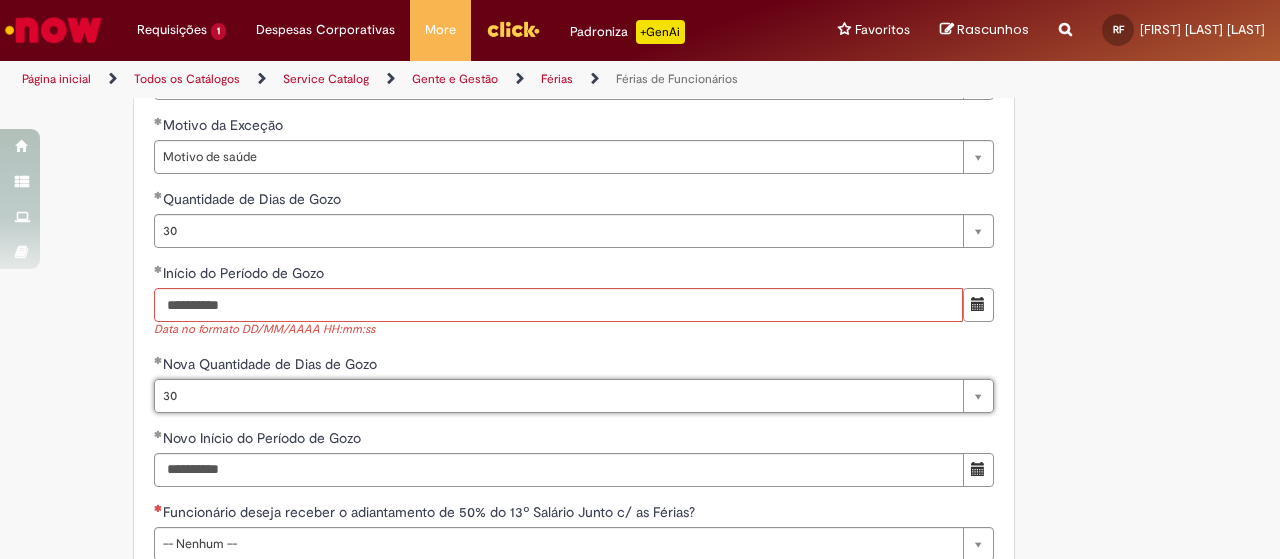 scroll, scrollTop: 0, scrollLeft: 14, axis: horizontal 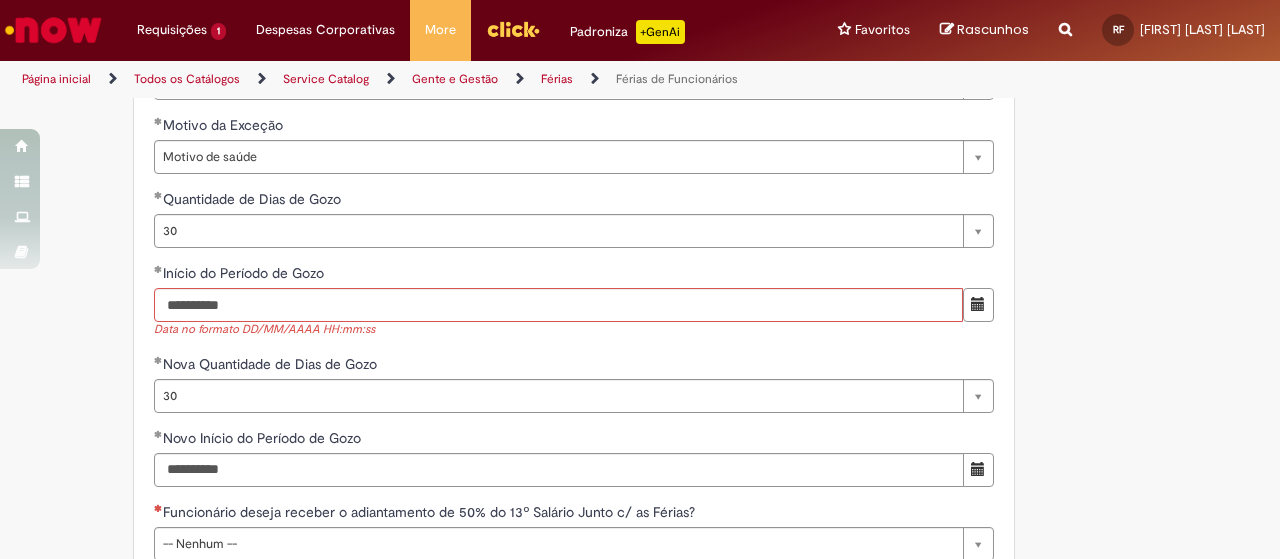 click on "Nova Quantidade de Dias de Gozo" at bounding box center (574, 366) 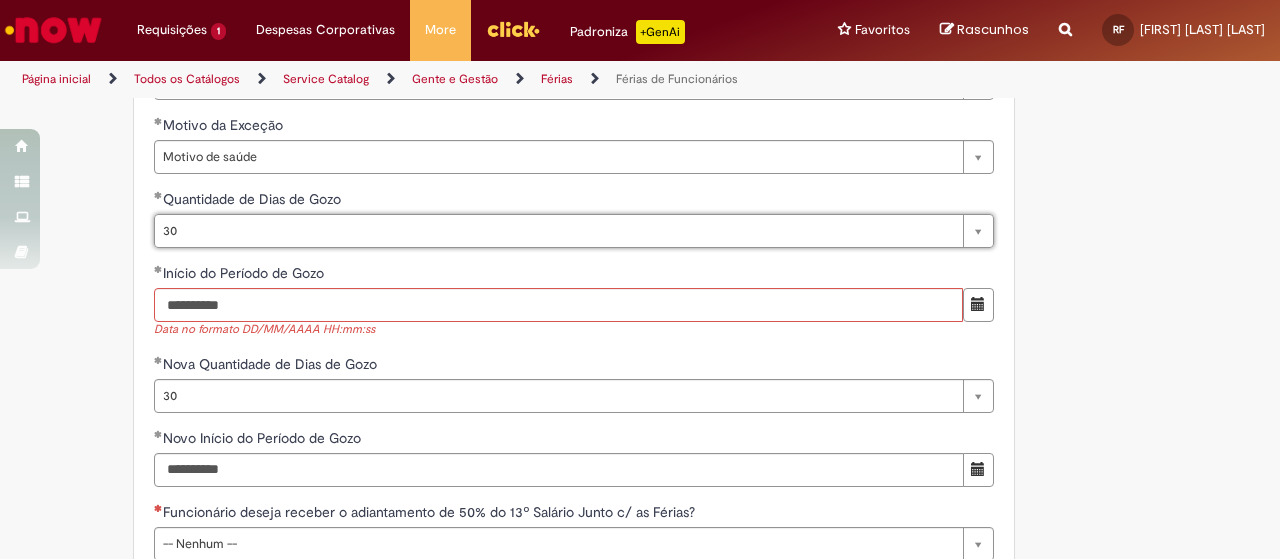 type on "**" 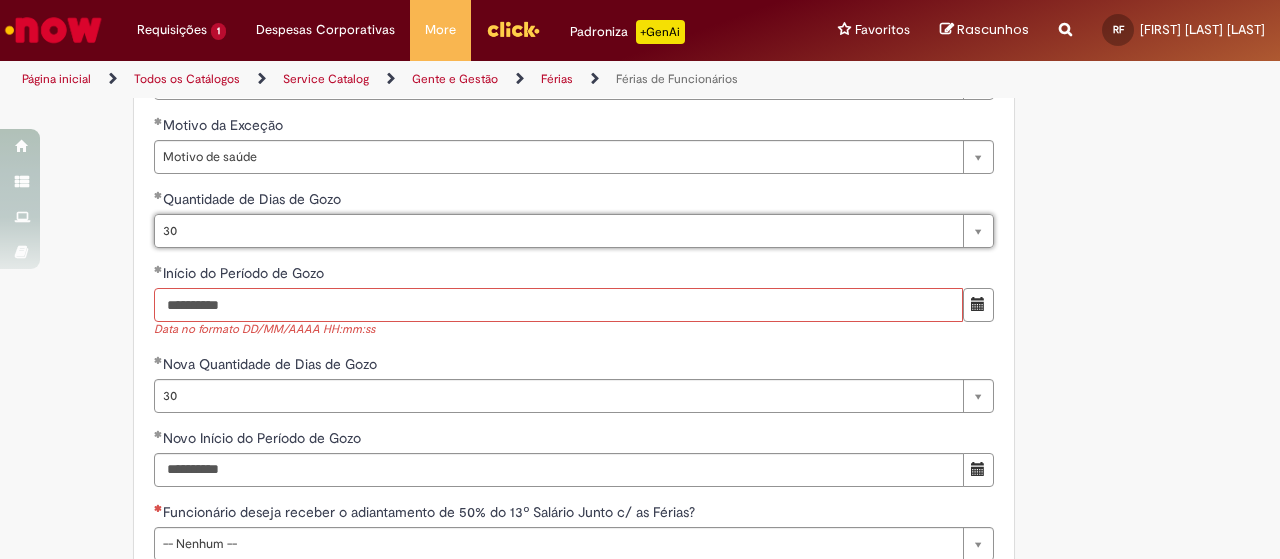 scroll, scrollTop: 0, scrollLeft: 0, axis: both 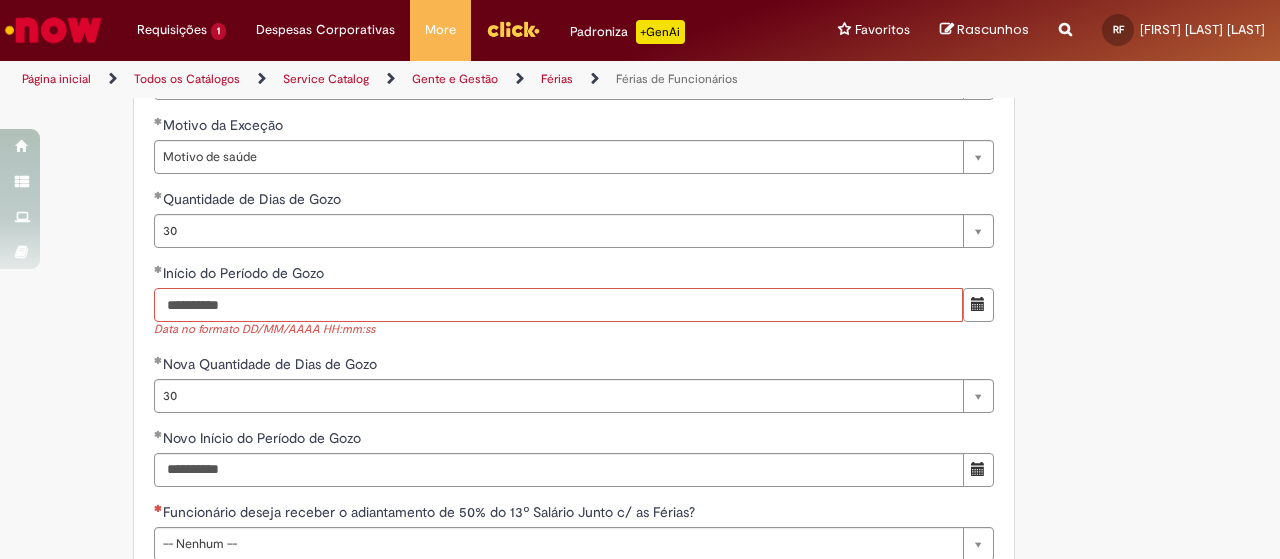 click on "**********" at bounding box center [558, 305] 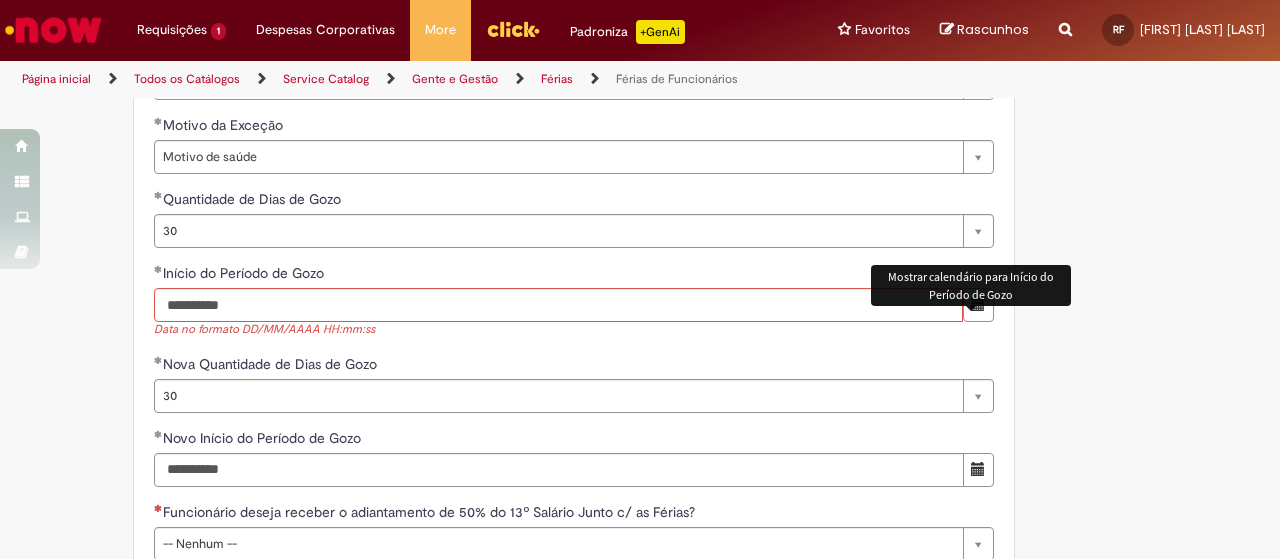 click at bounding box center (978, 305) 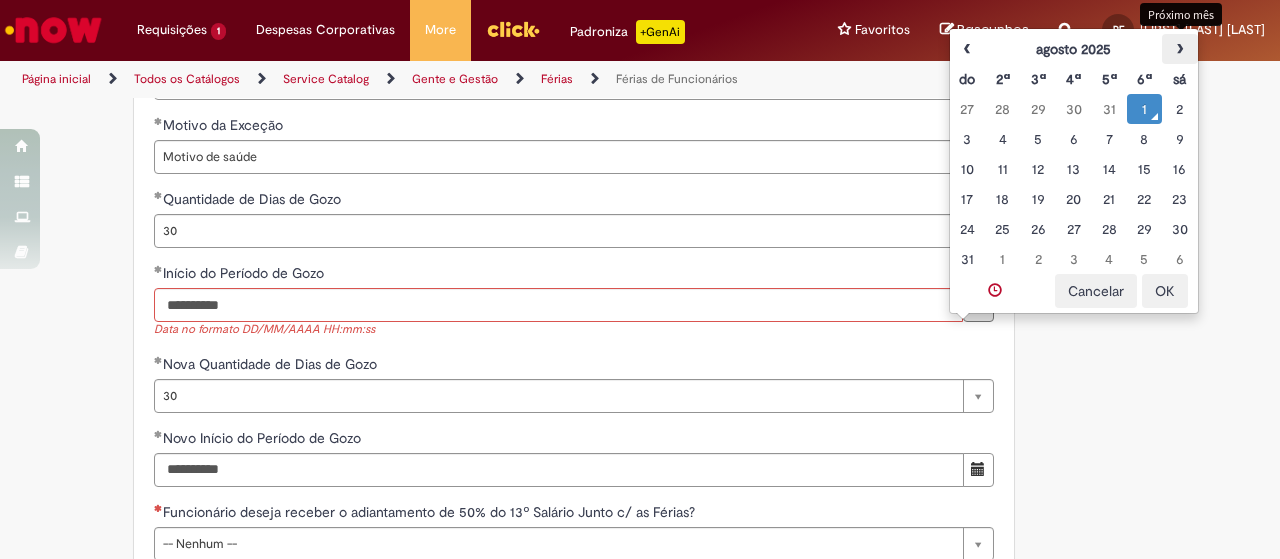 click on "›" at bounding box center [1179, 49] 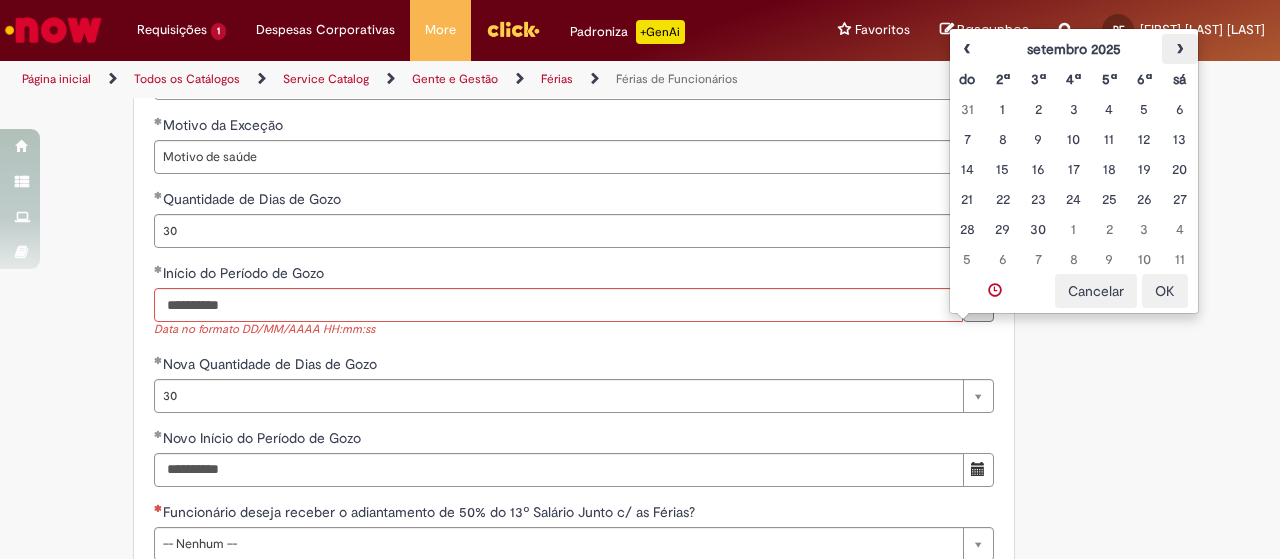 click on "›" at bounding box center (1179, 49) 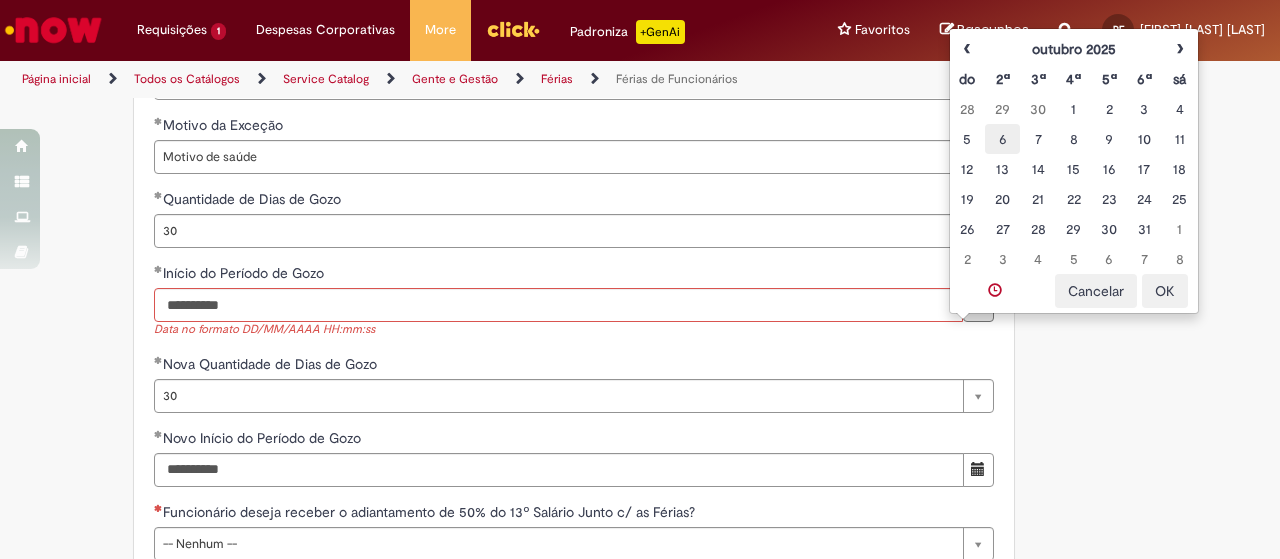 click on "6" at bounding box center [1002, 139] 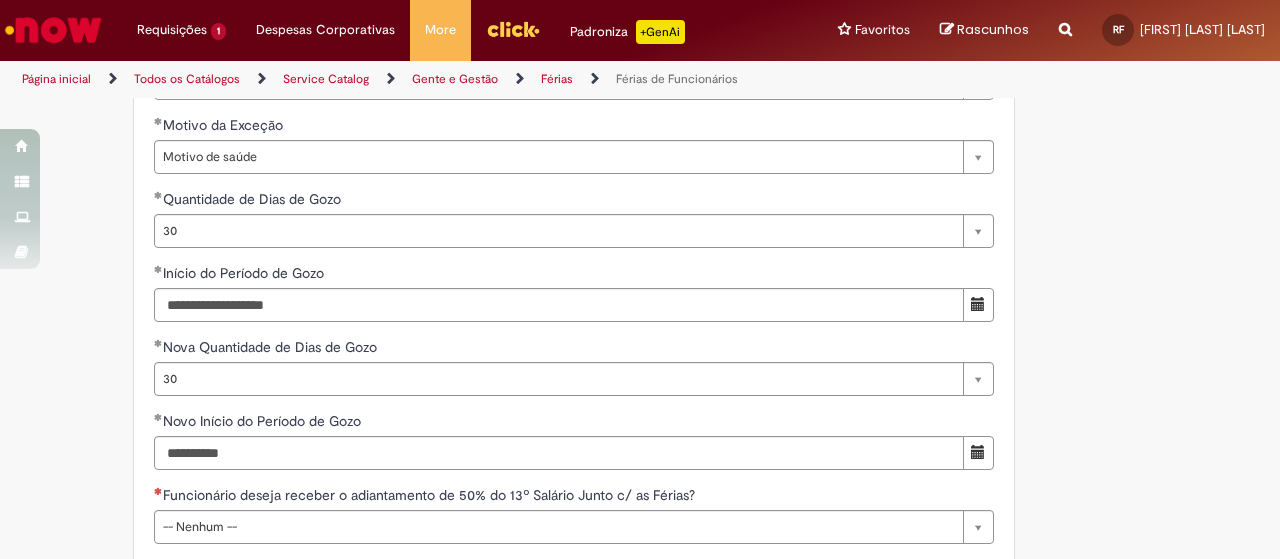 click on "Adicionar a Favoritos
Férias de Funcionários
Oferta destinada para esclarecimento de dúvidas e inclusões/exceções/cancelamentos de férias por exceções.
Utilize esta oferta:
Para ajustar, cancelar ou incluir férias com menos de 35 dias para o início;
Para fracionar suas férias em 03 períodos (se elegível);
Caso Click apresente alguma instabilidade no serviço de Férias que, mesmo após você abrir um  incidente  (e tiver evidência do número), não for corrigido por completo ou  em tempo de ajustar no próprio sistema;
> Para incluir, alterar ou cancelar Férias dentro do prazo de 35 dias de antecedência, é só acessar  Portal Click  > Você > Férias; > Para acessar a Diretriz de Férias, basta  clicar aqui
> Ficou com dúvidas sobre Férias via Termo? É só acessar a   FAQ – Fluxo de alteração de férias por exceção no Click Dúvidas Trabalhistas ." at bounding box center [640, -281] 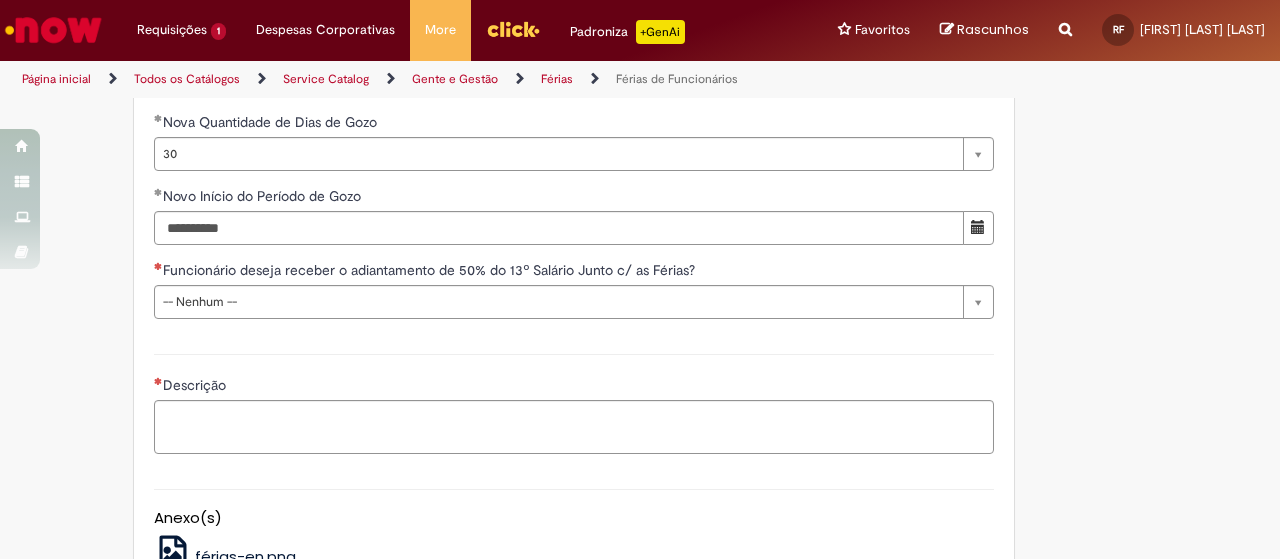 scroll, scrollTop: 2024, scrollLeft: 0, axis: vertical 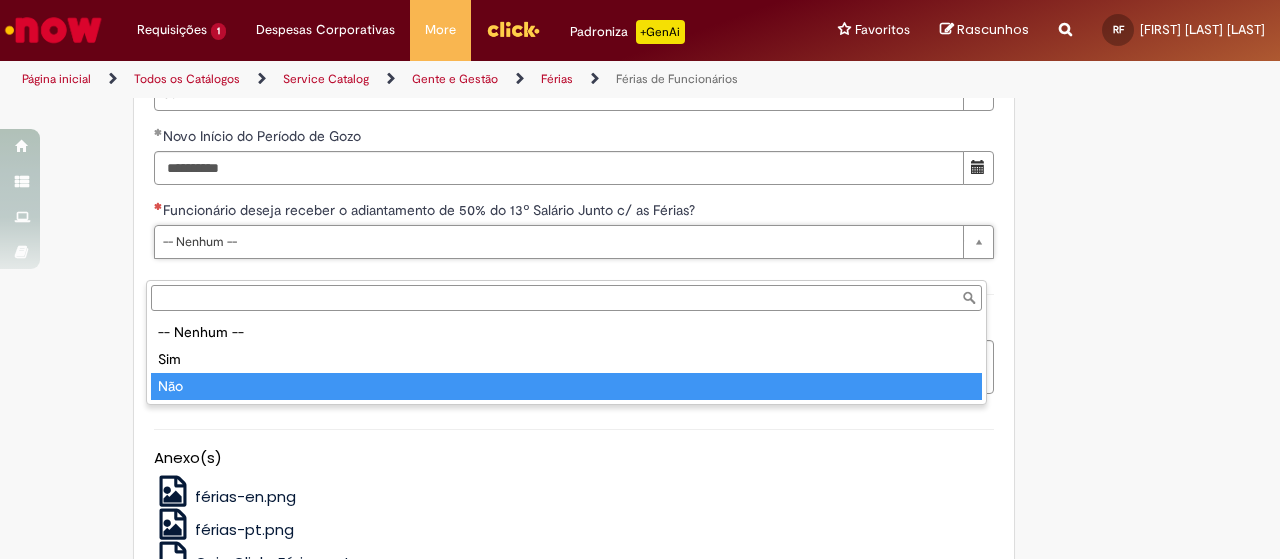 type on "***" 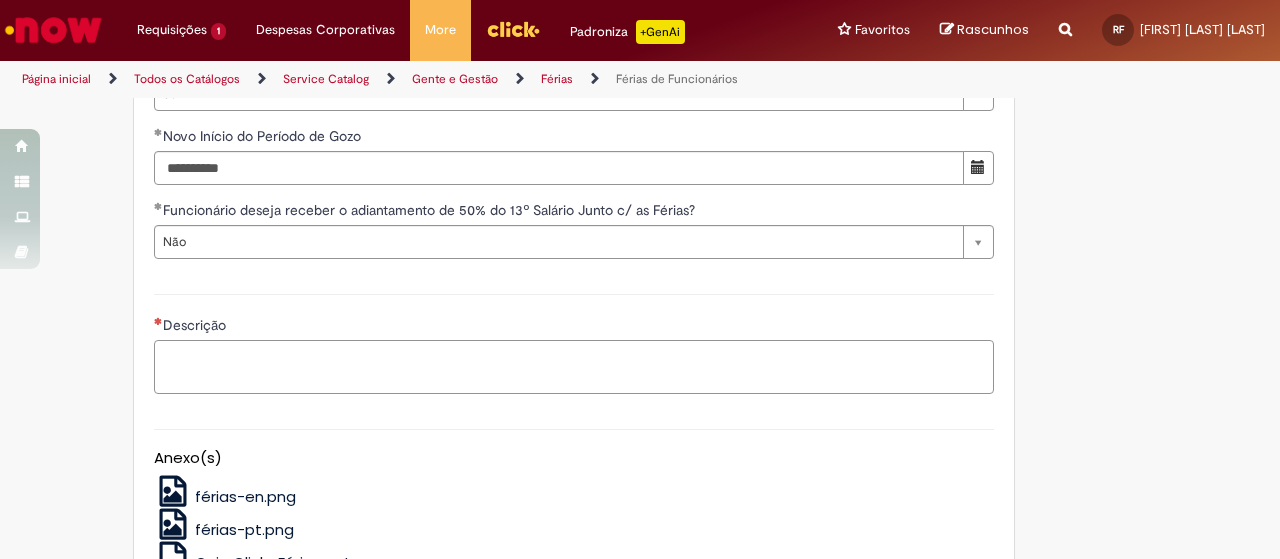 click on "Descrição" at bounding box center [574, 366] 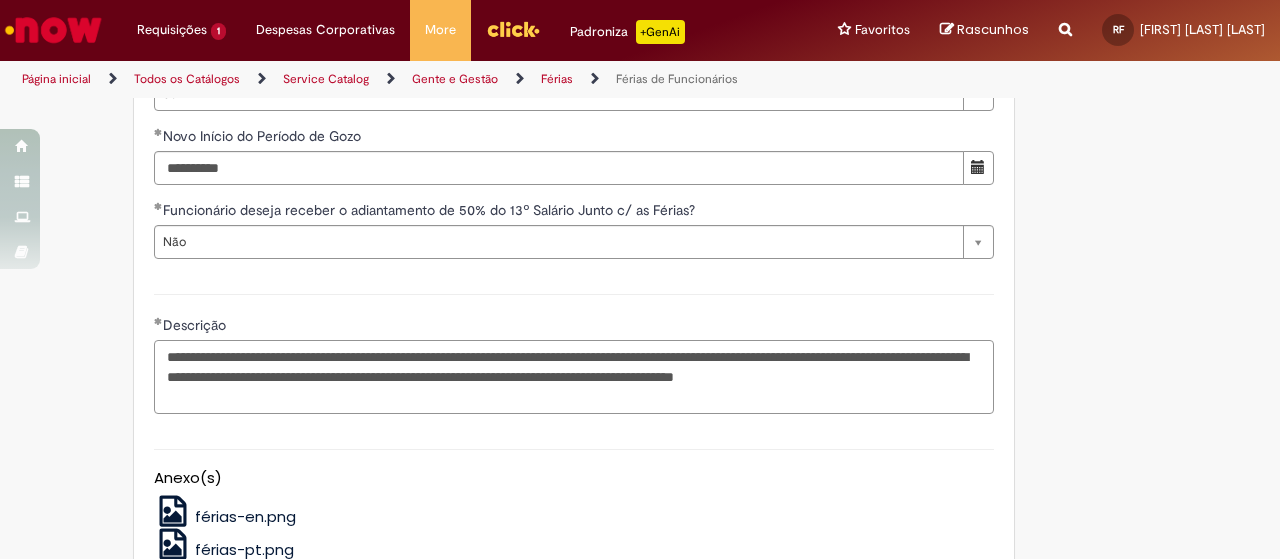 type on "**********" 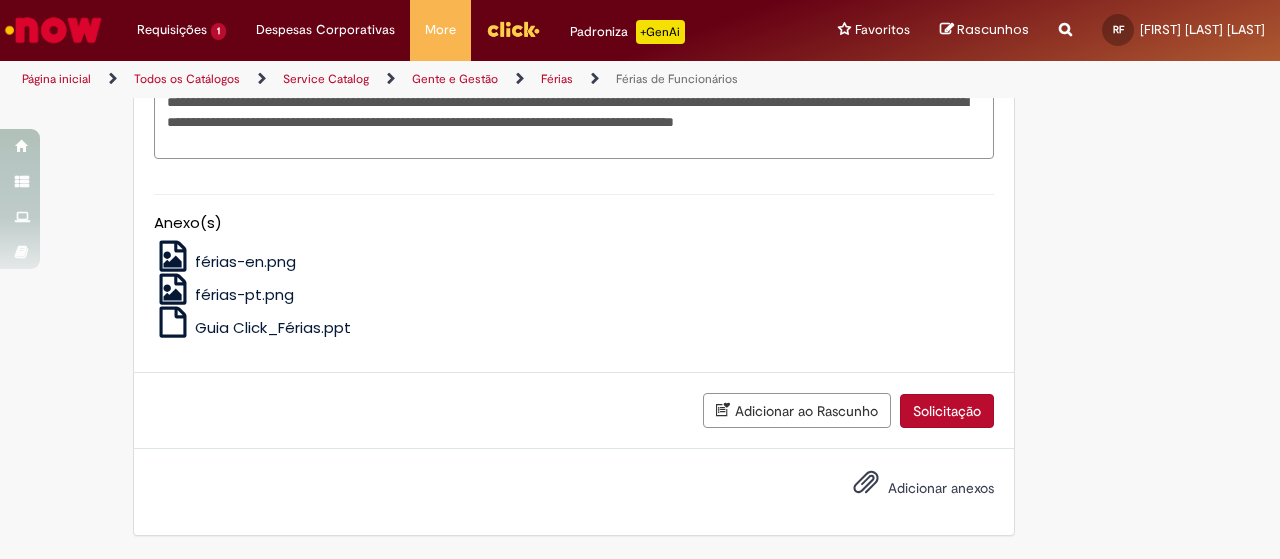 scroll, scrollTop: 2300, scrollLeft: 0, axis: vertical 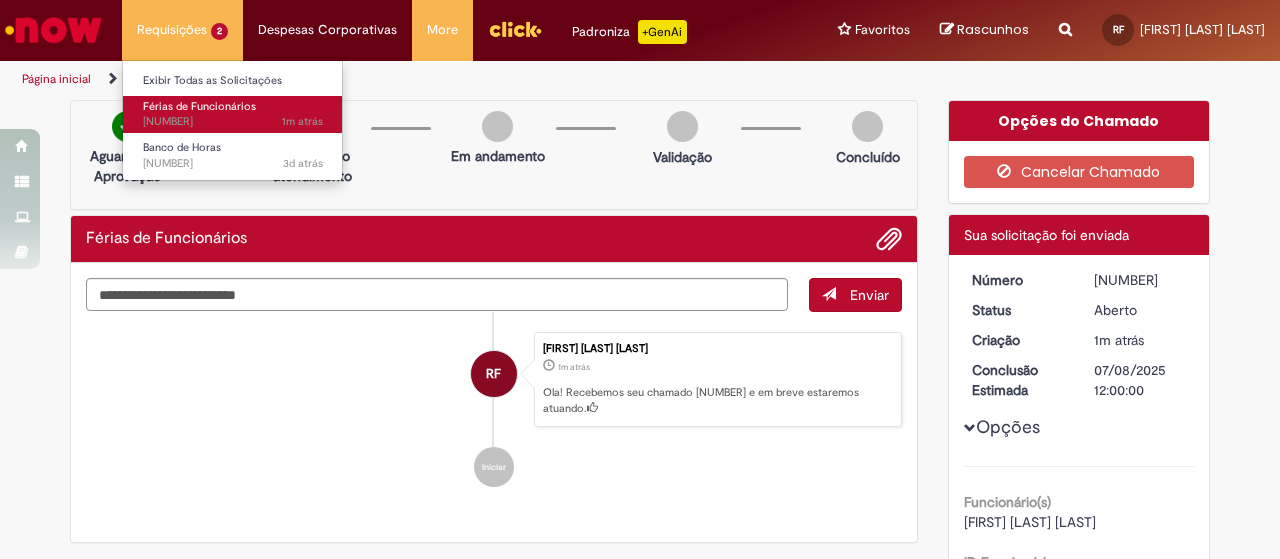 click on "Férias de Funcionários" at bounding box center [199, 106] 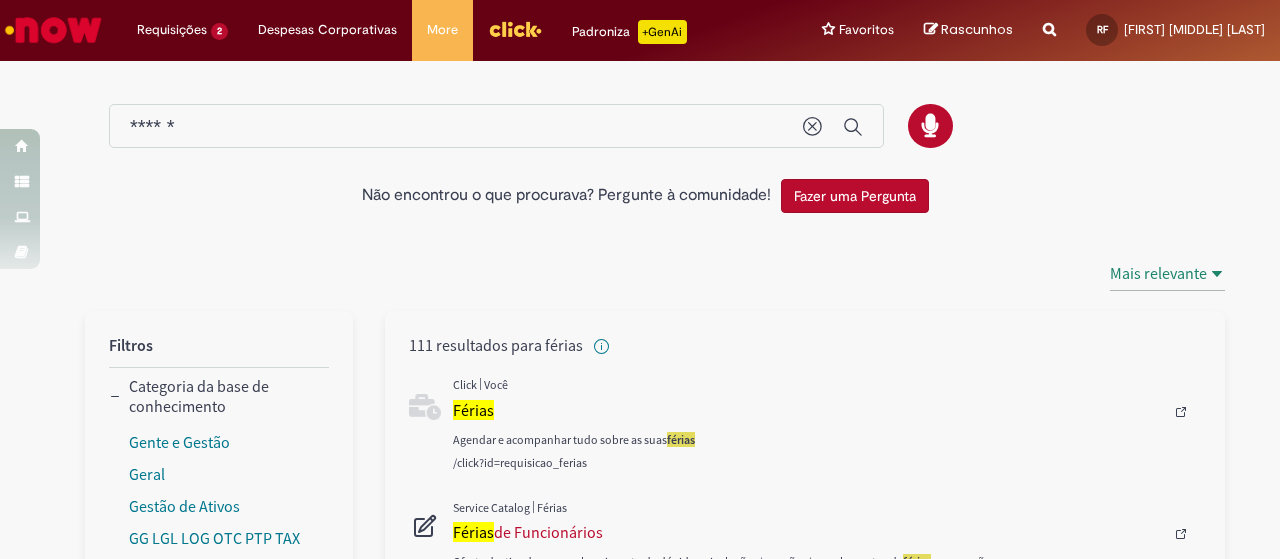 scroll, scrollTop: 0, scrollLeft: 0, axis: both 